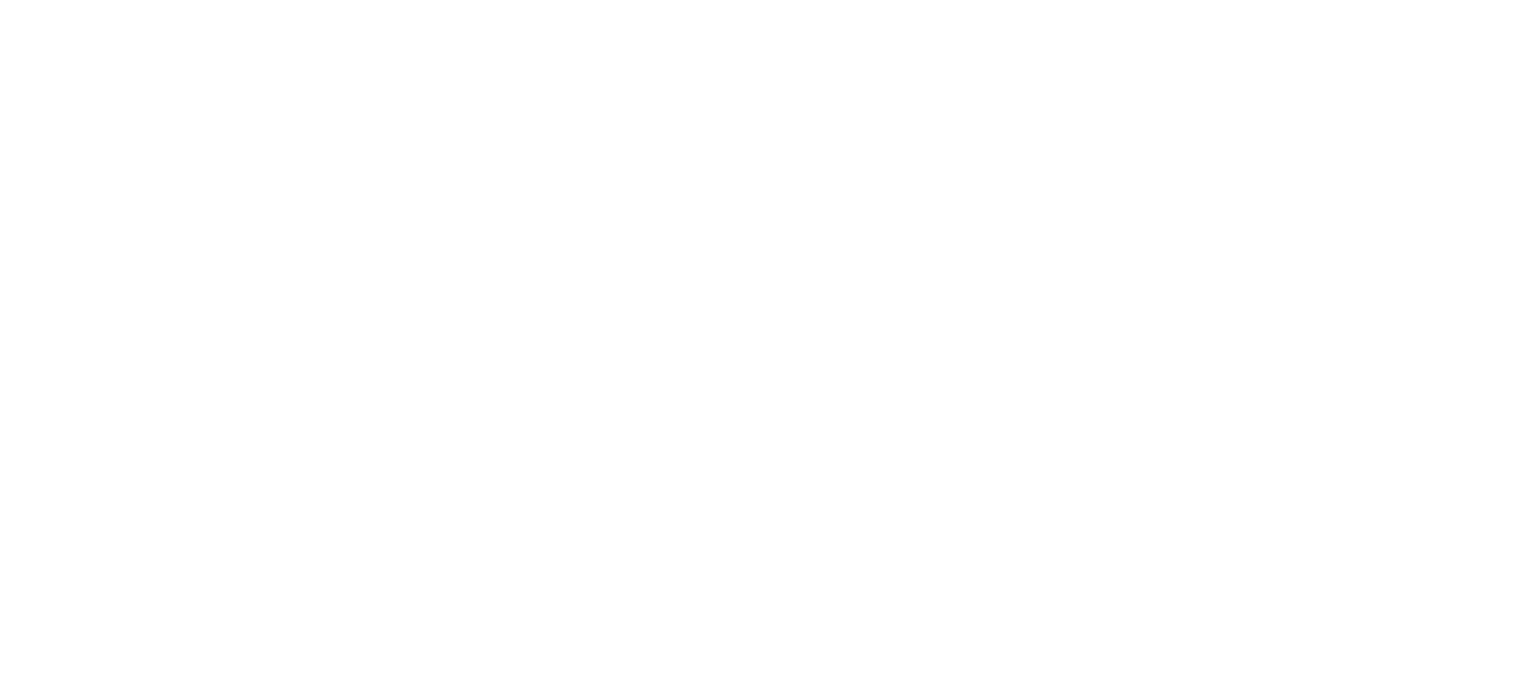 scroll, scrollTop: 0, scrollLeft: 0, axis: both 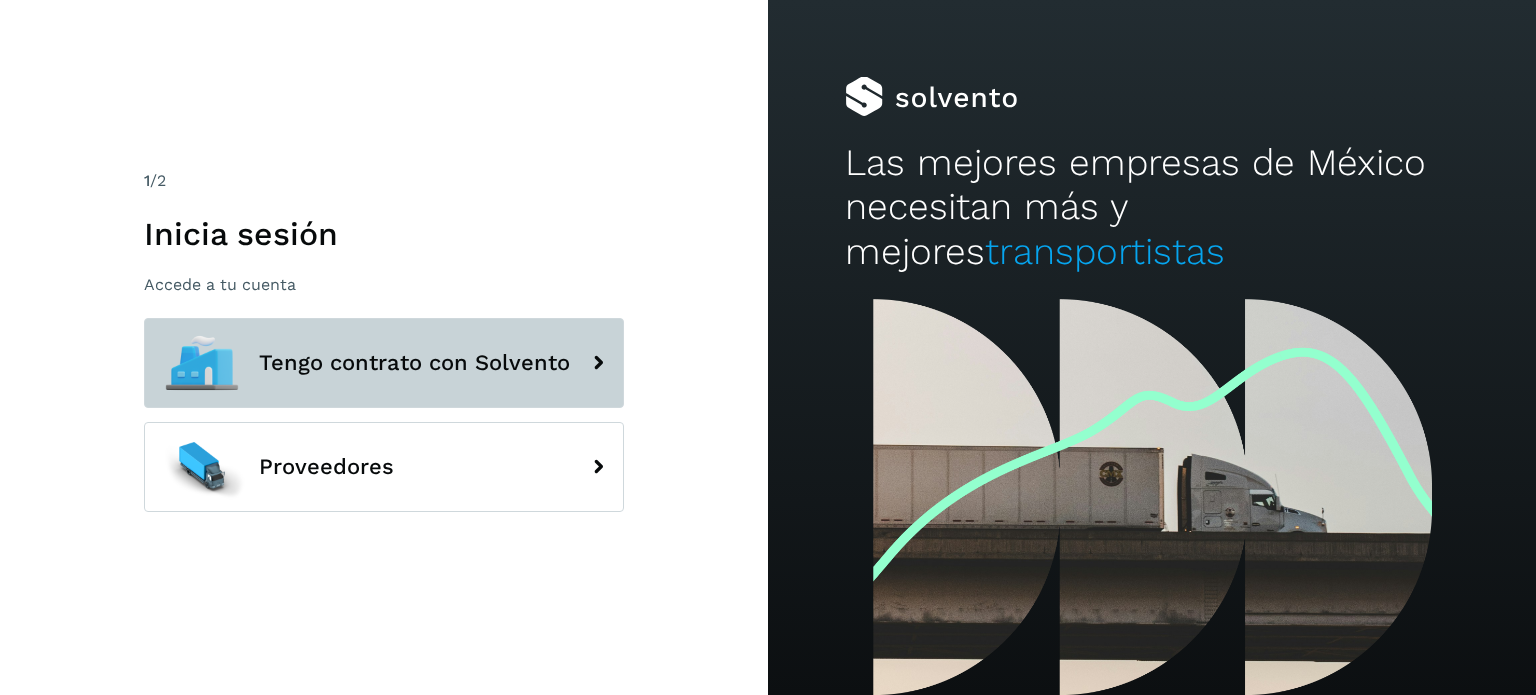 click 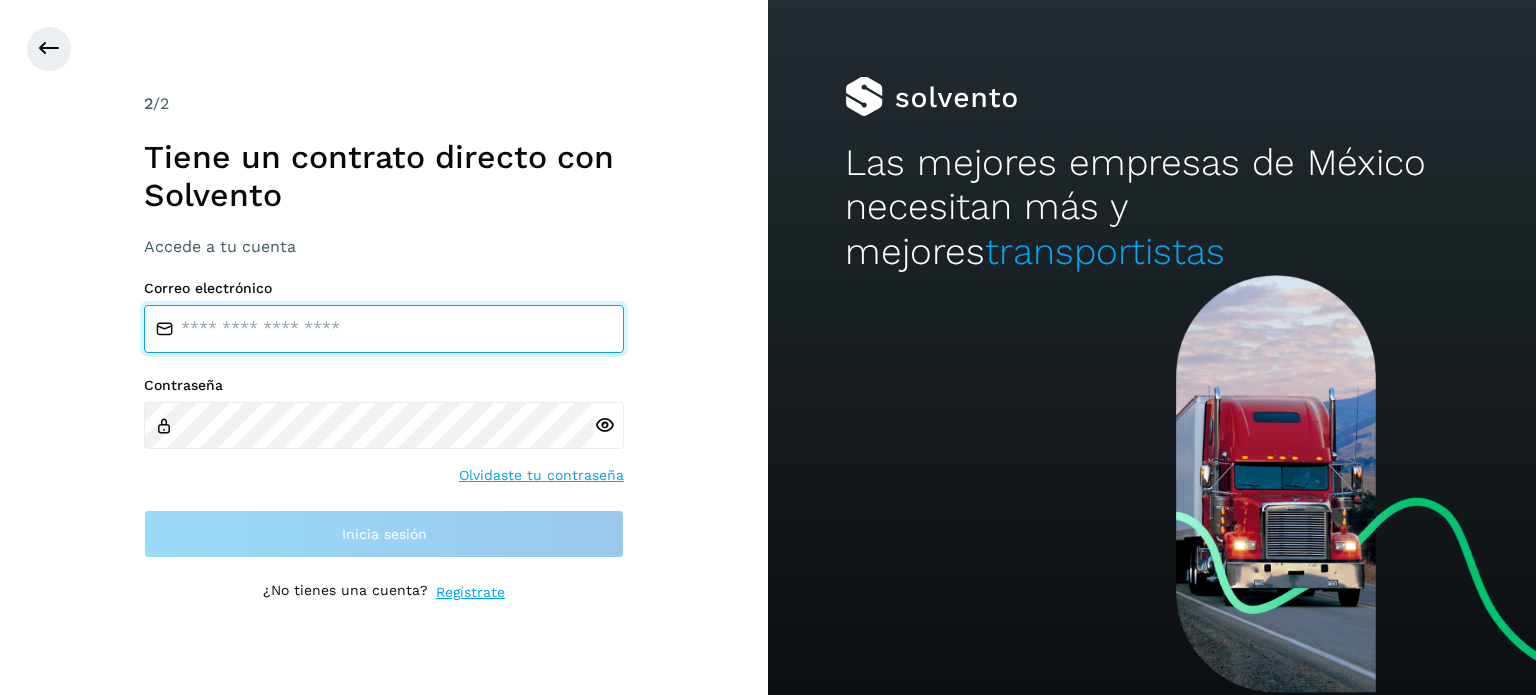 click at bounding box center (384, 329) 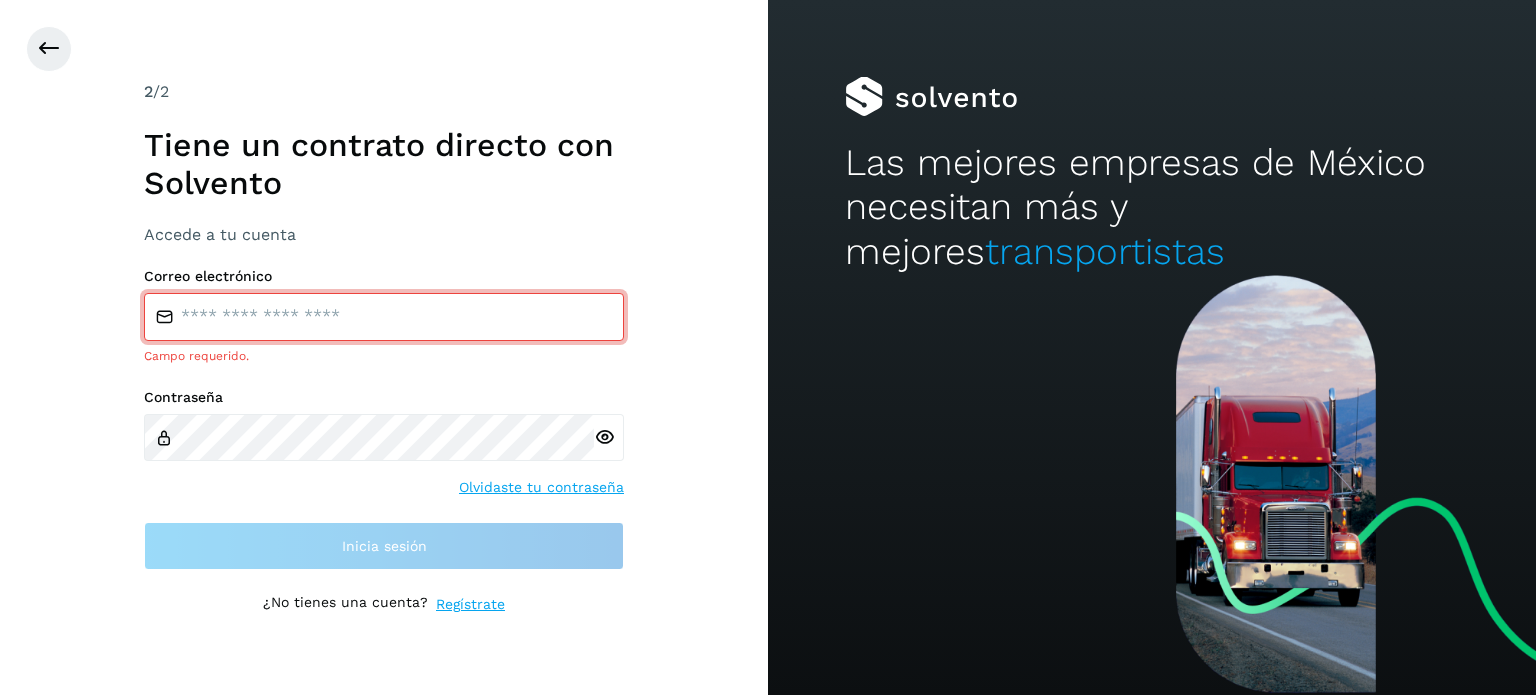 type on "**********" 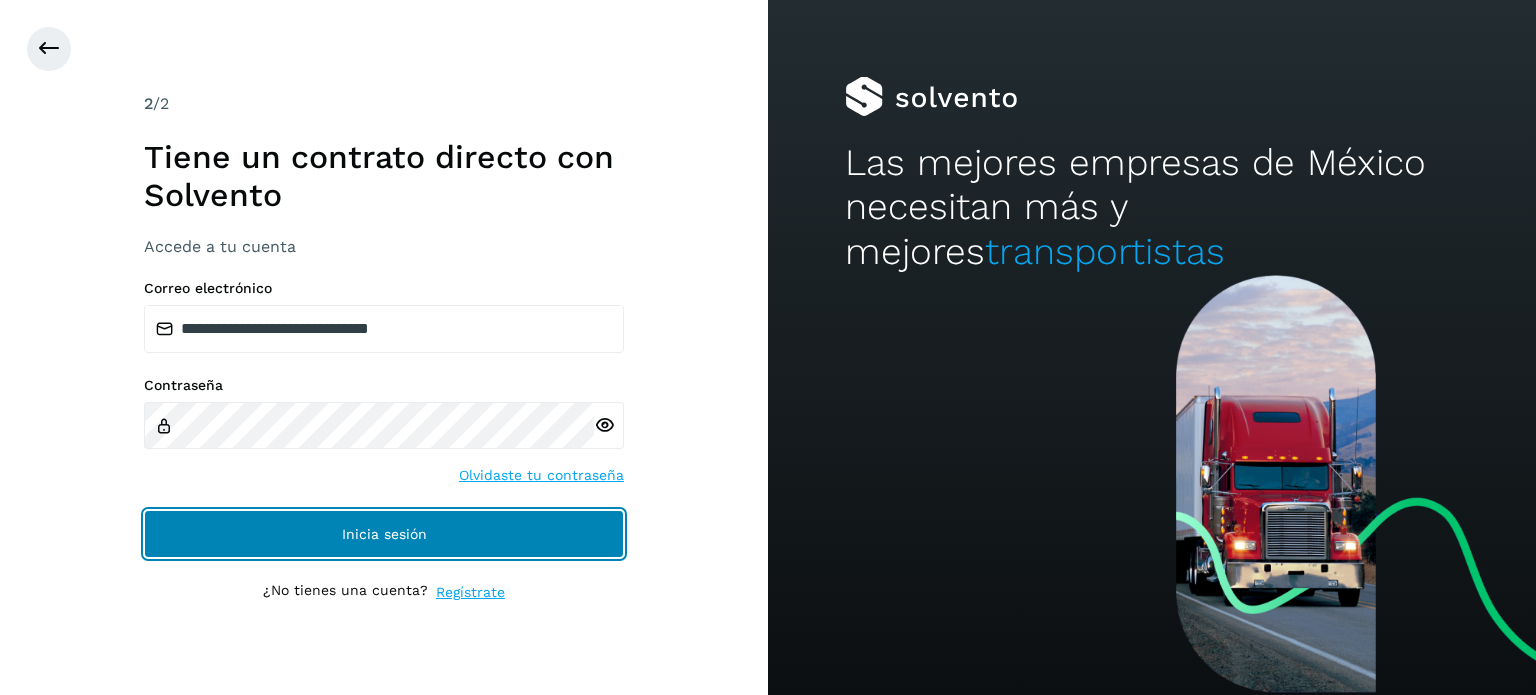 click on "Inicia sesión" 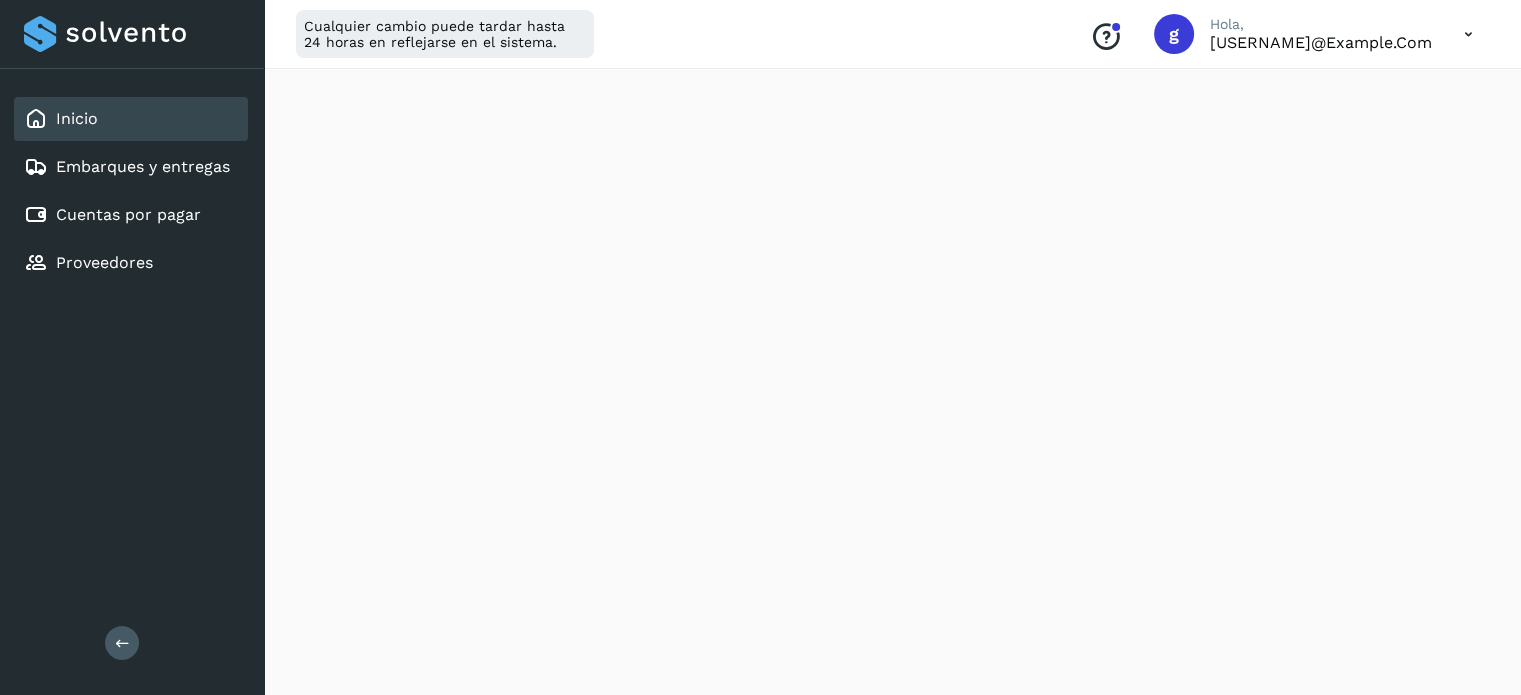 scroll, scrollTop: 492, scrollLeft: 0, axis: vertical 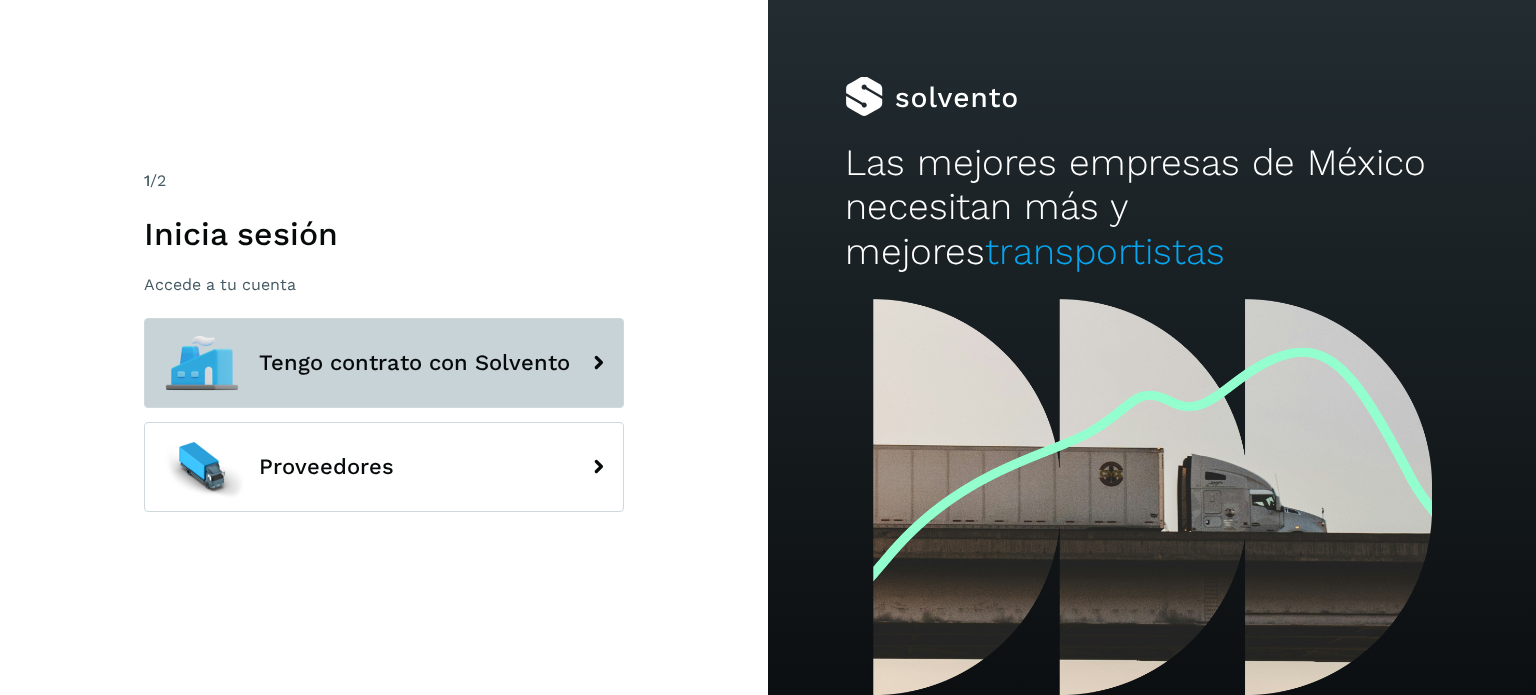 click on "Tengo contrato con Solvento" 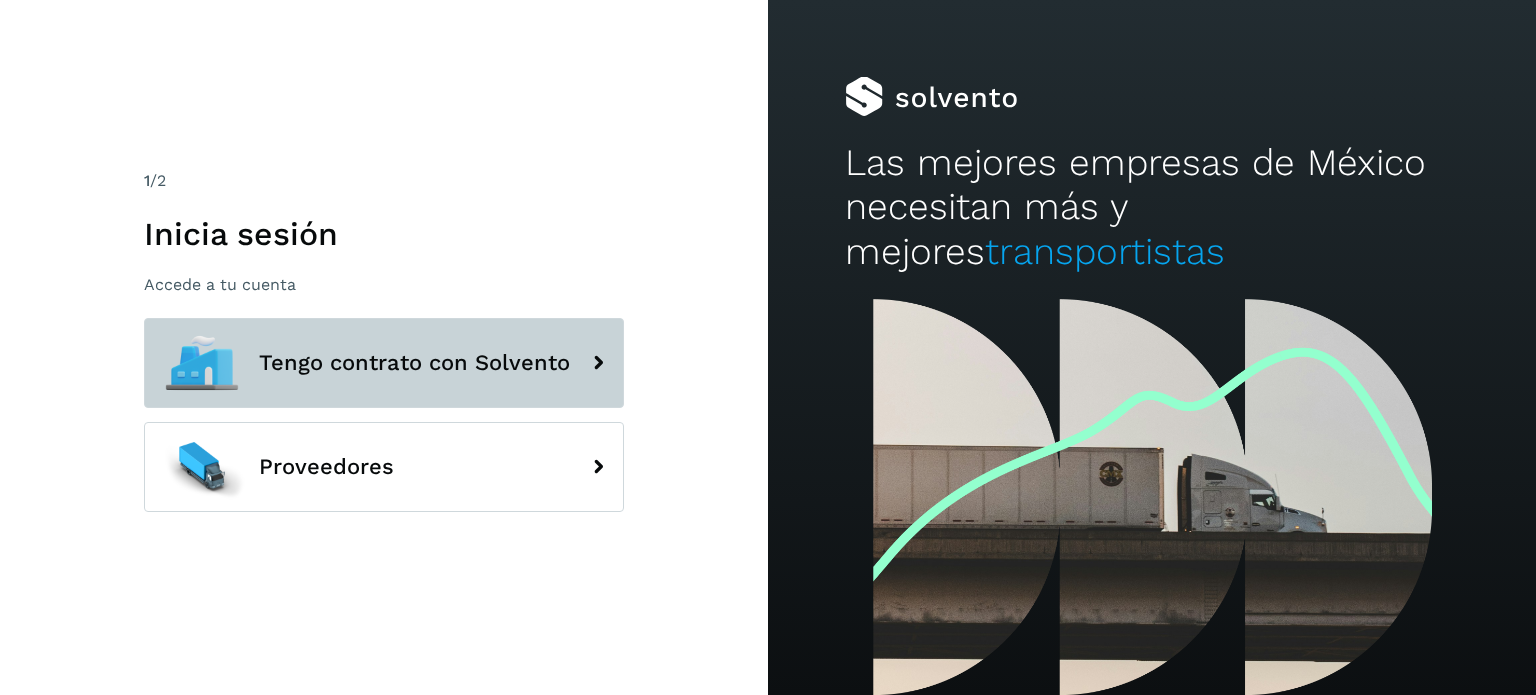 click 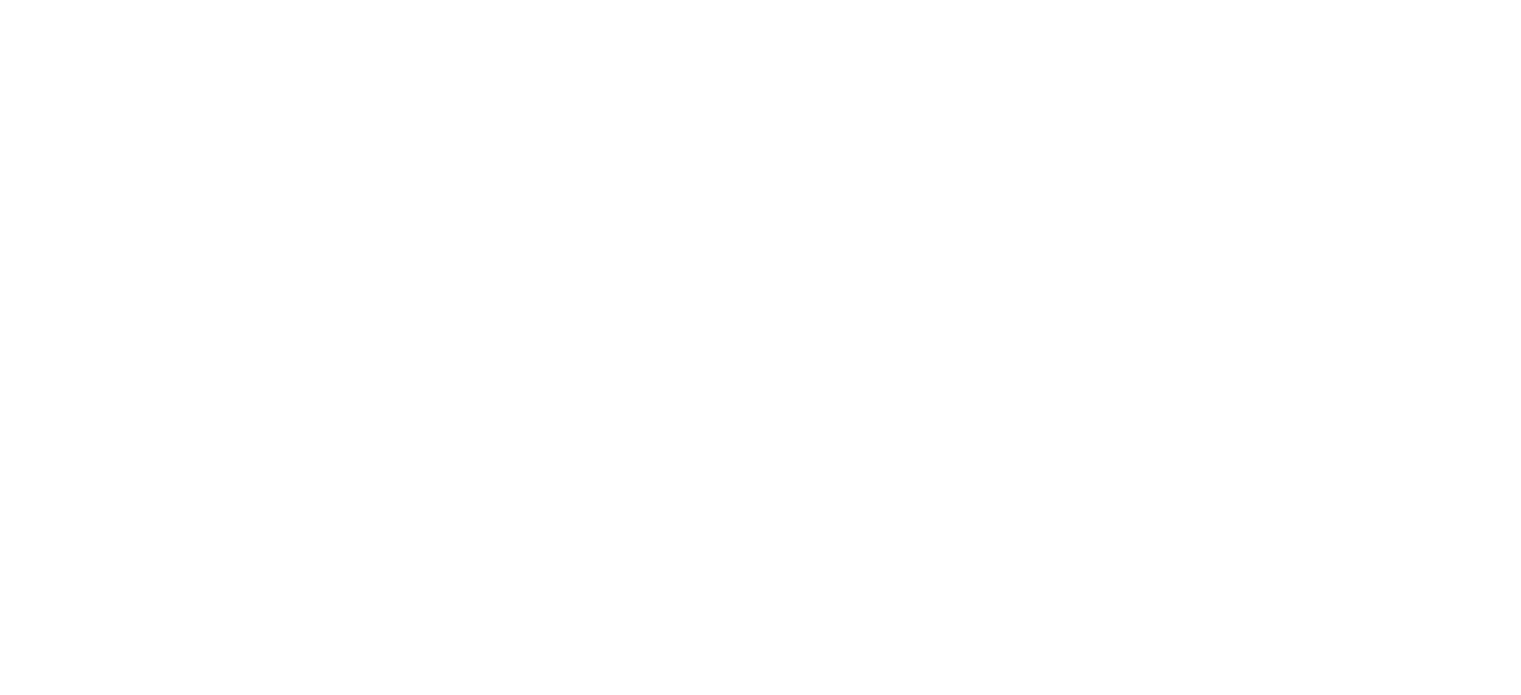 scroll, scrollTop: 0, scrollLeft: 0, axis: both 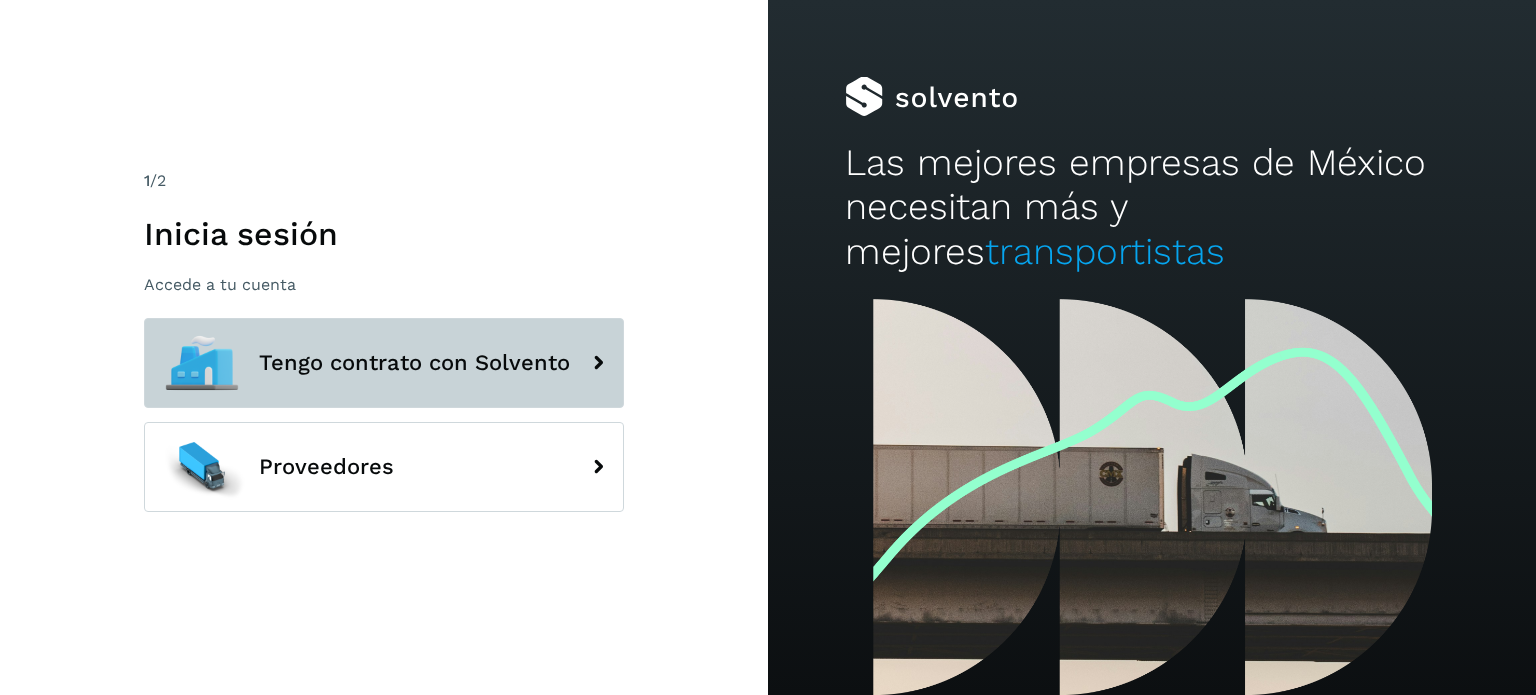 click on "Tengo contrato con Solvento" 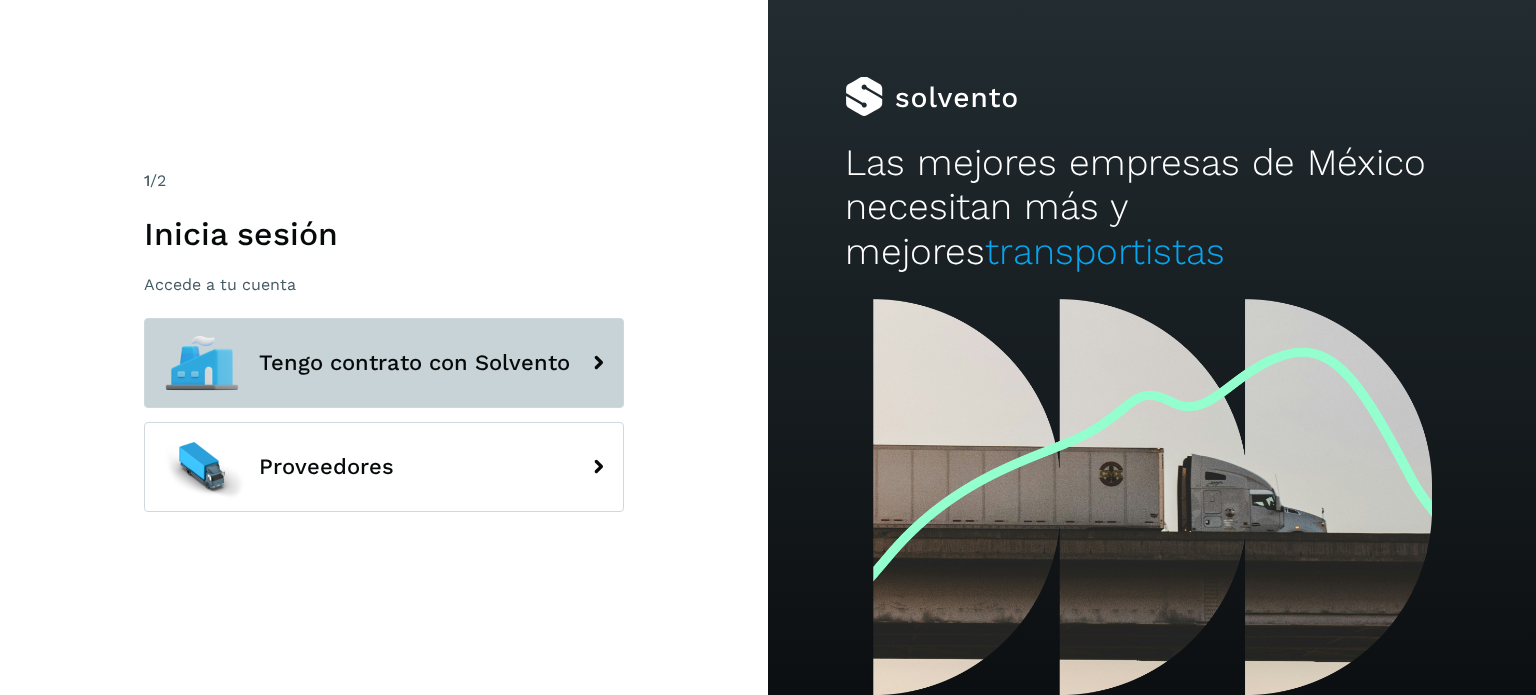 click on "Tengo contrato con Solvento" 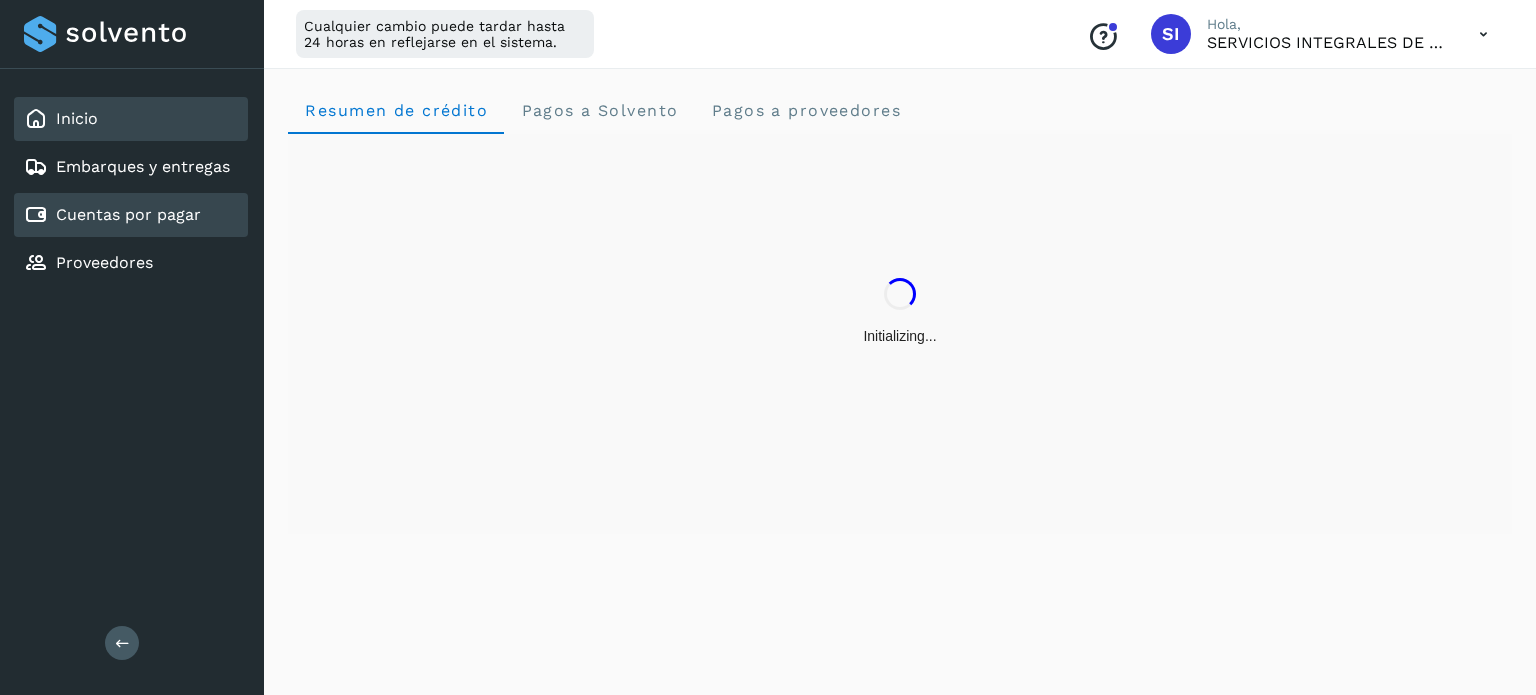 click on "Cuentas por pagar" at bounding box center [128, 214] 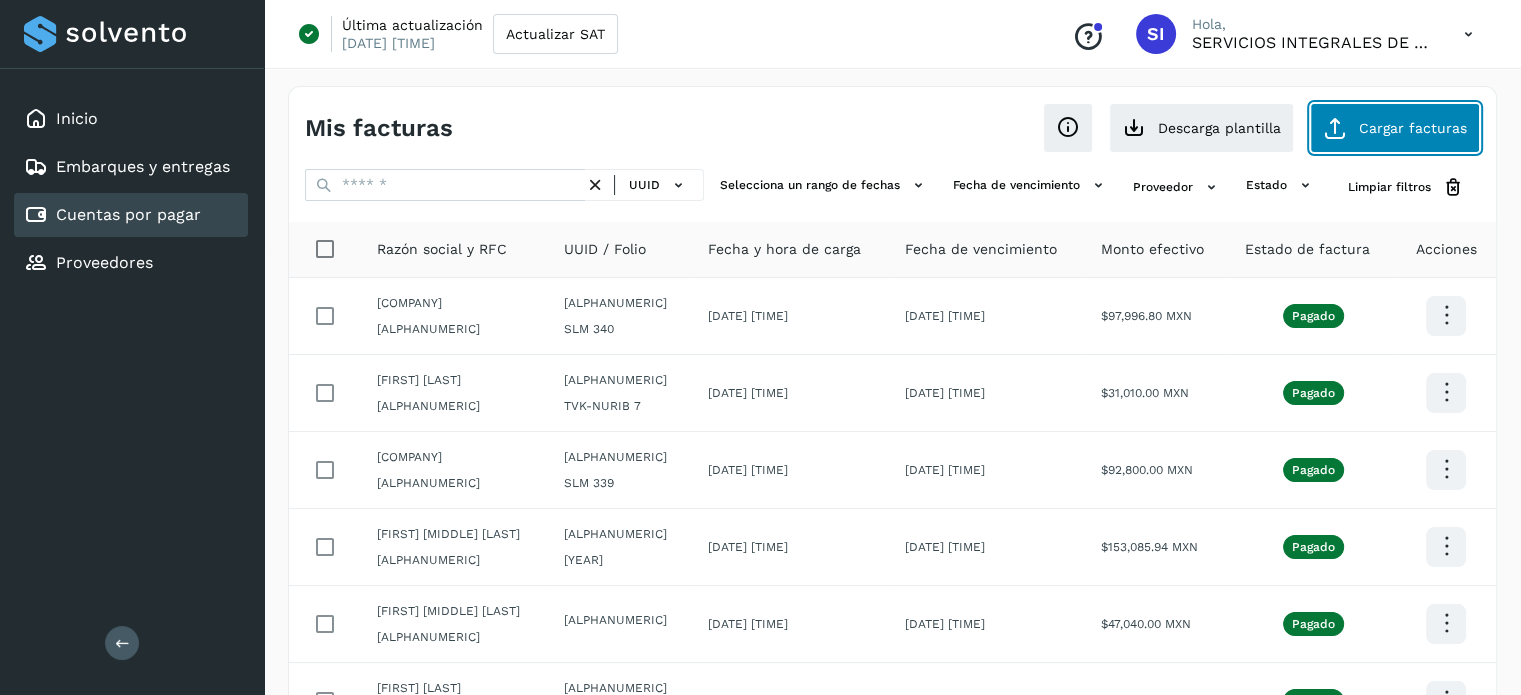 click at bounding box center (1335, 128) 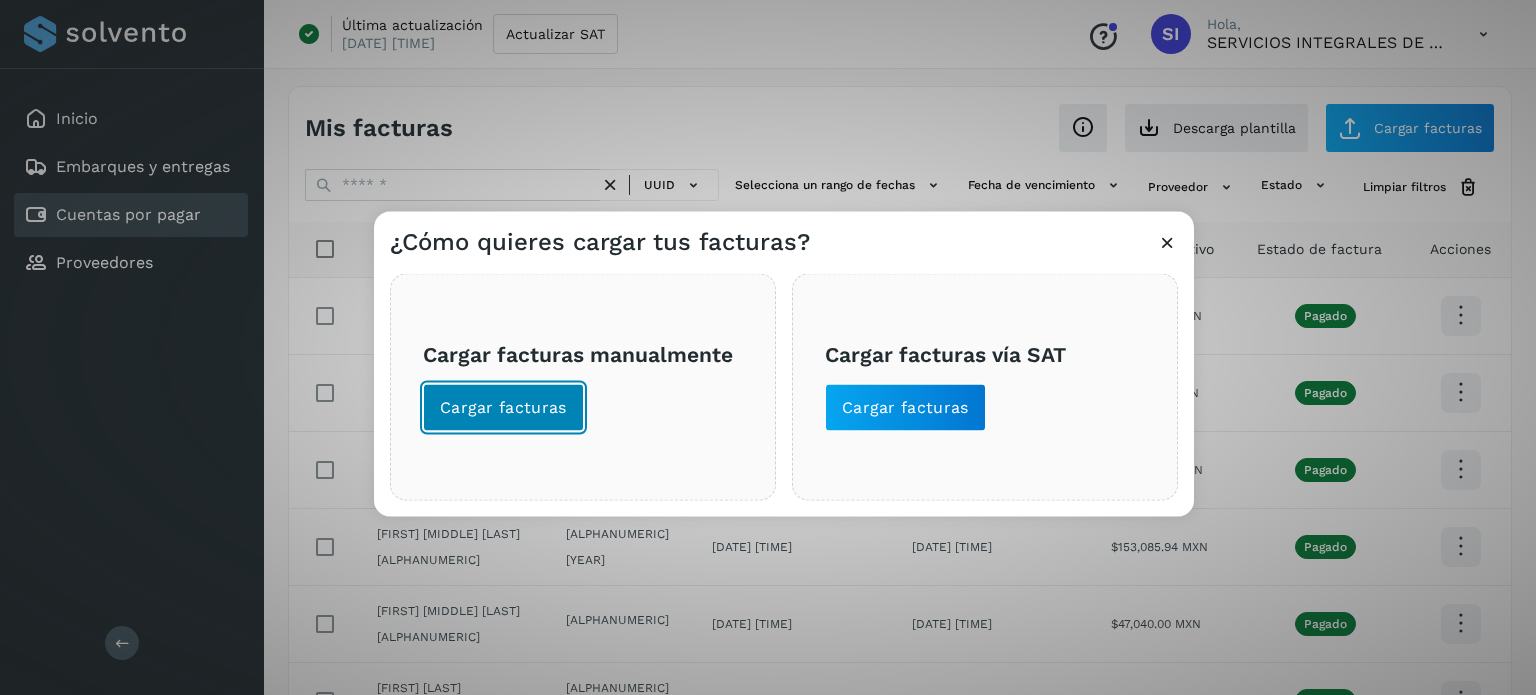click on "Cargar facturas" 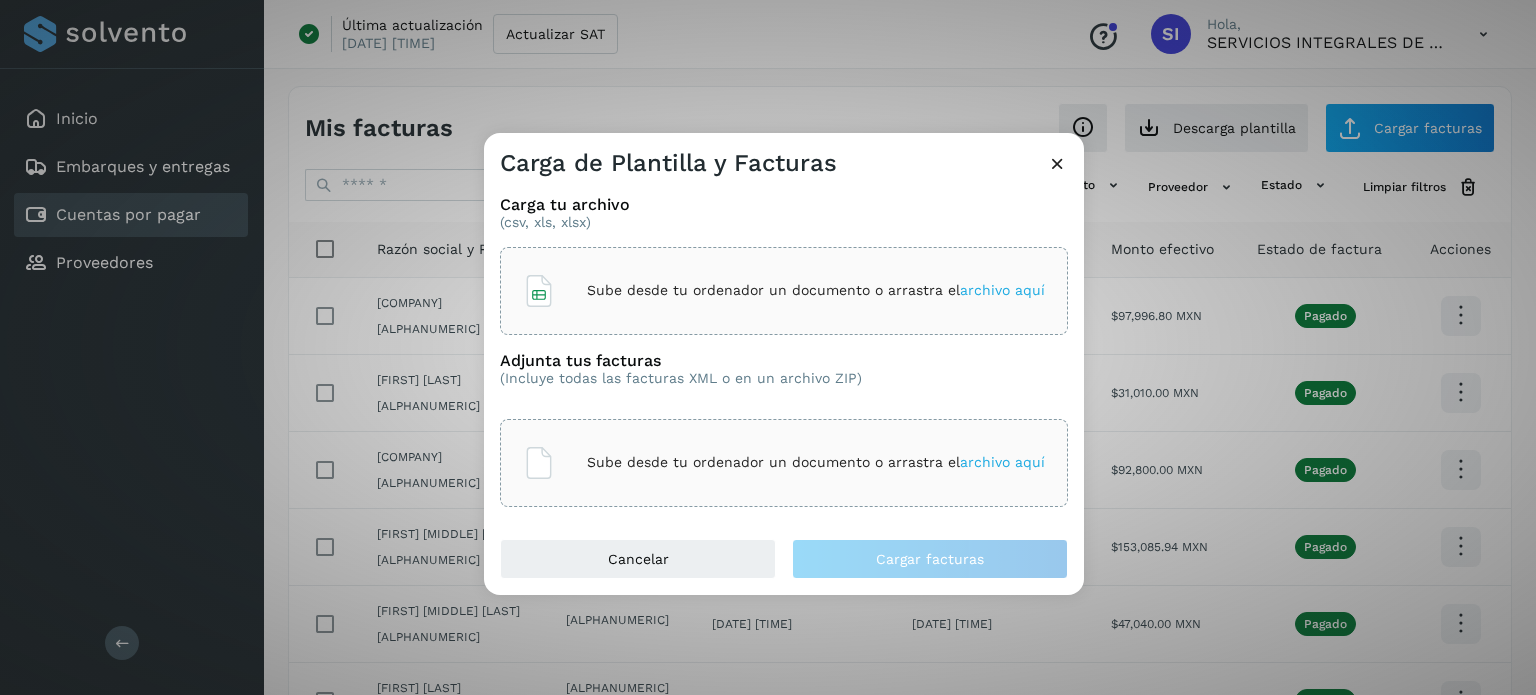 click on "Sube desde tu ordenador un documento o arrastra el  archivo aquí" at bounding box center [816, 290] 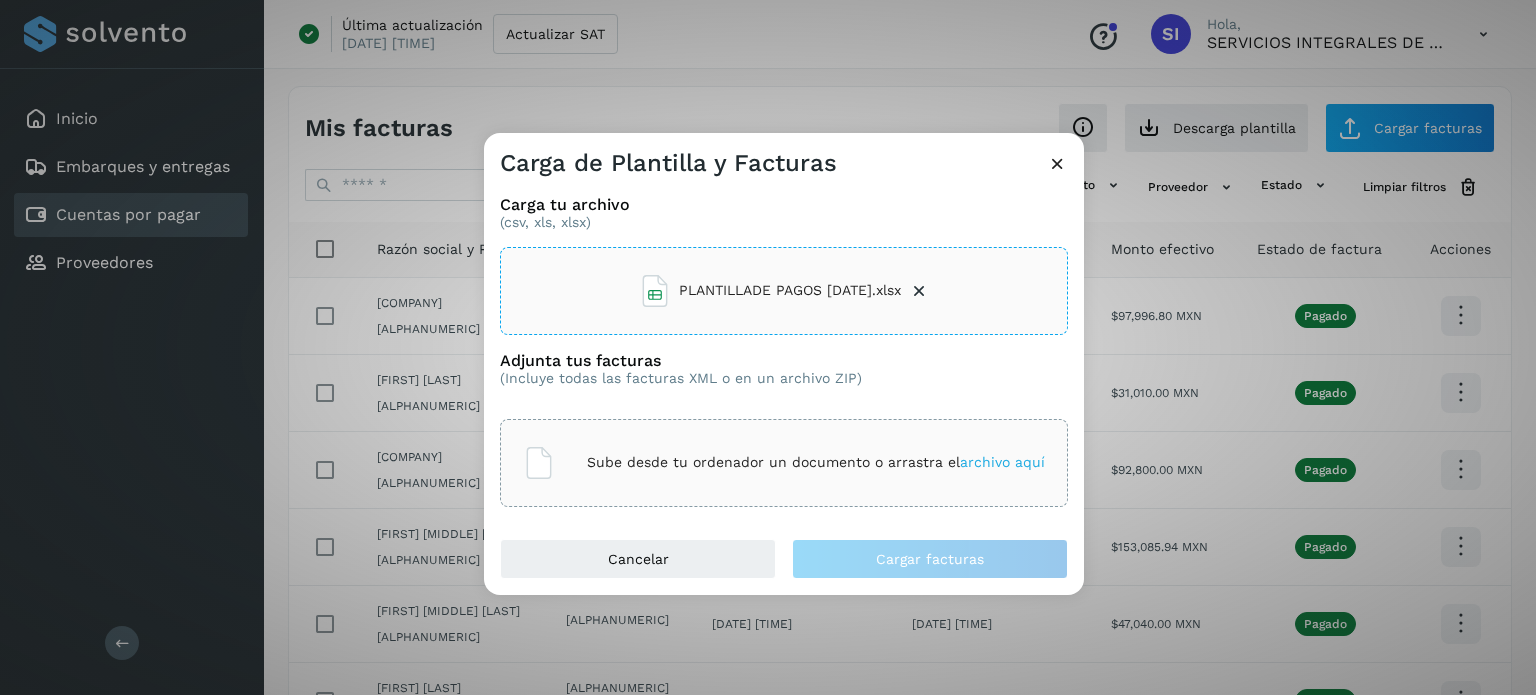 click on "Sube desde tu ordenador un documento o arrastra el  archivo aquí" 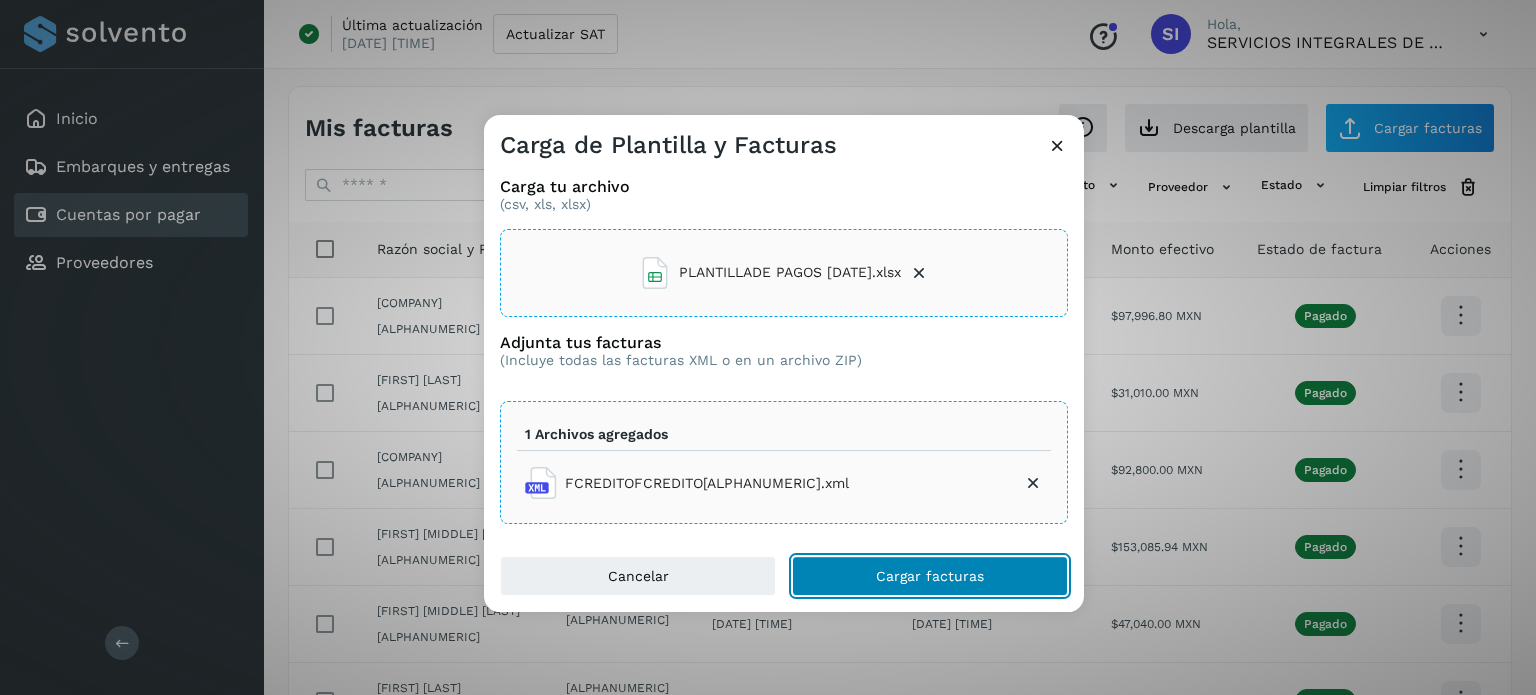 click on "Cargar facturas" 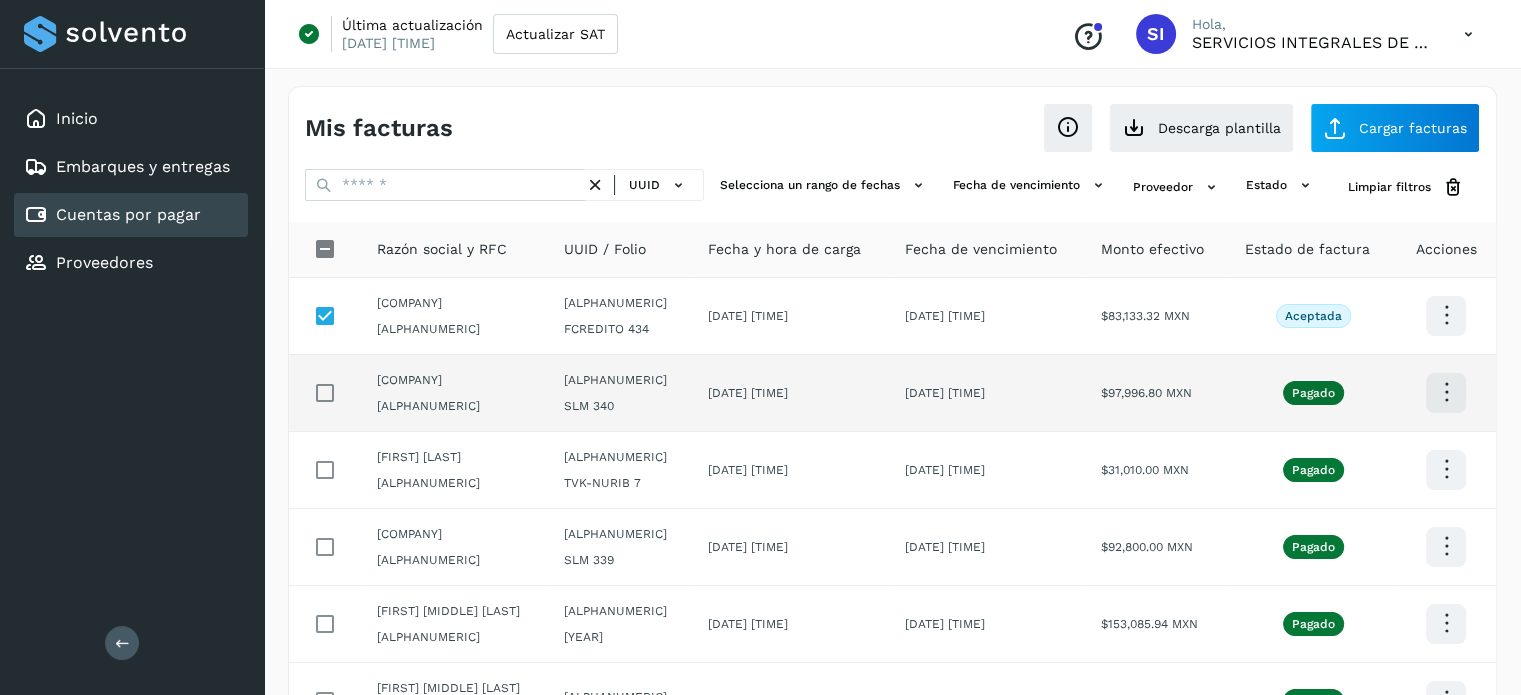 scroll, scrollTop: 545, scrollLeft: 0, axis: vertical 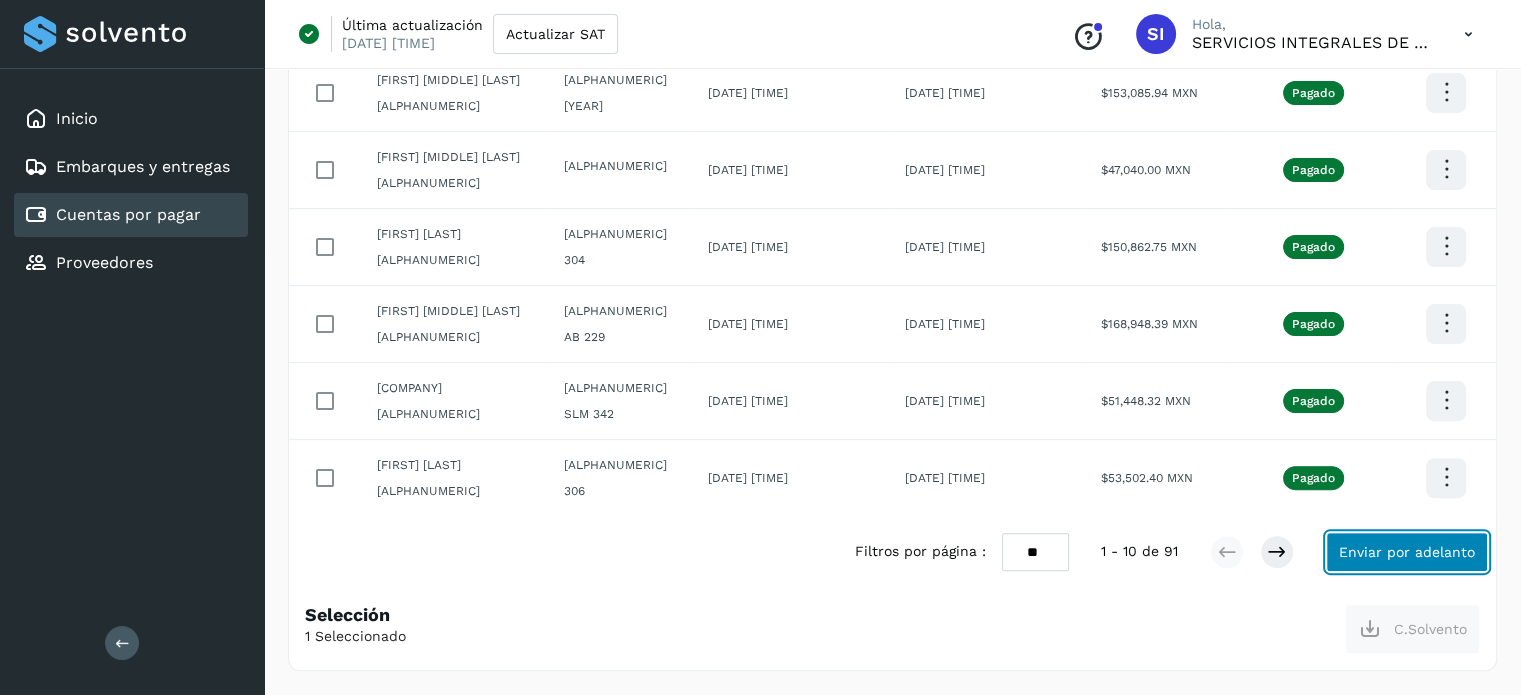 click on "Enviar por adelanto" 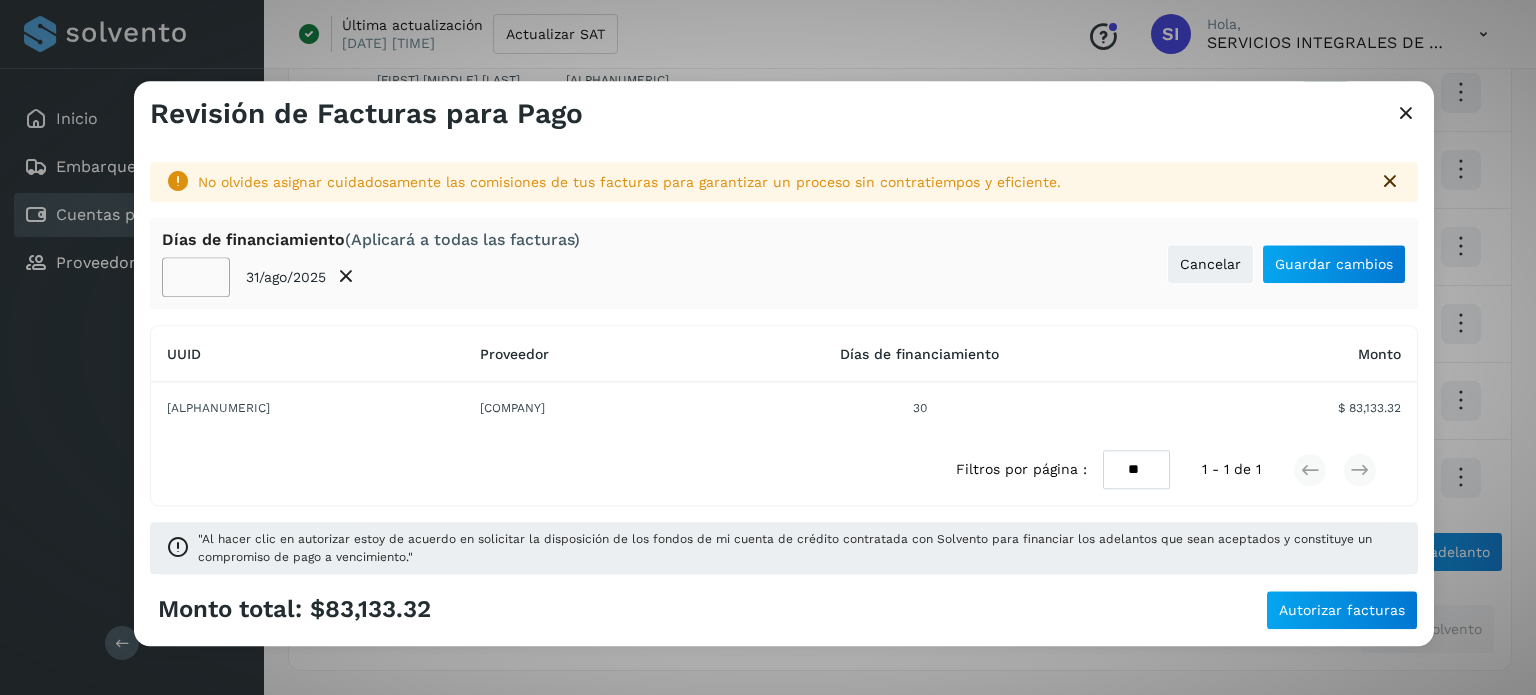 click on "**" 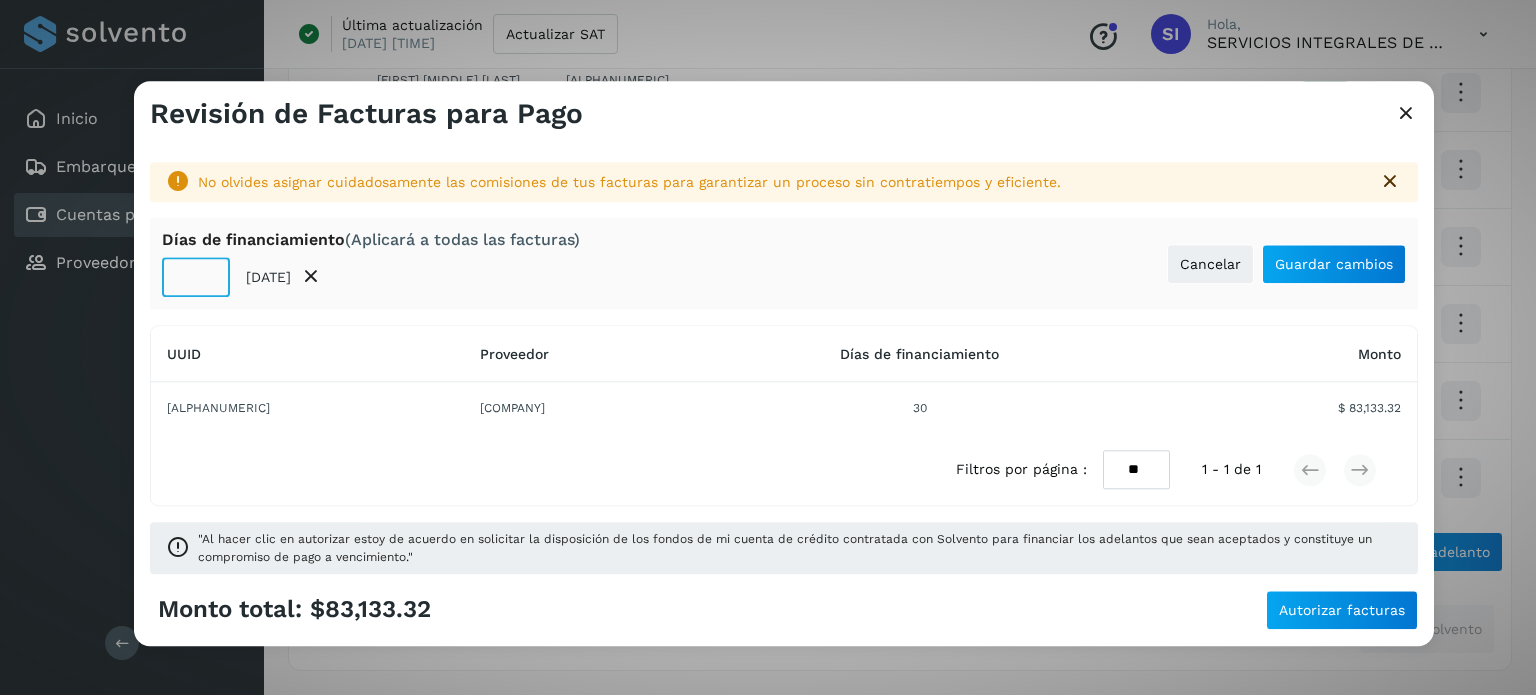 click on "**" 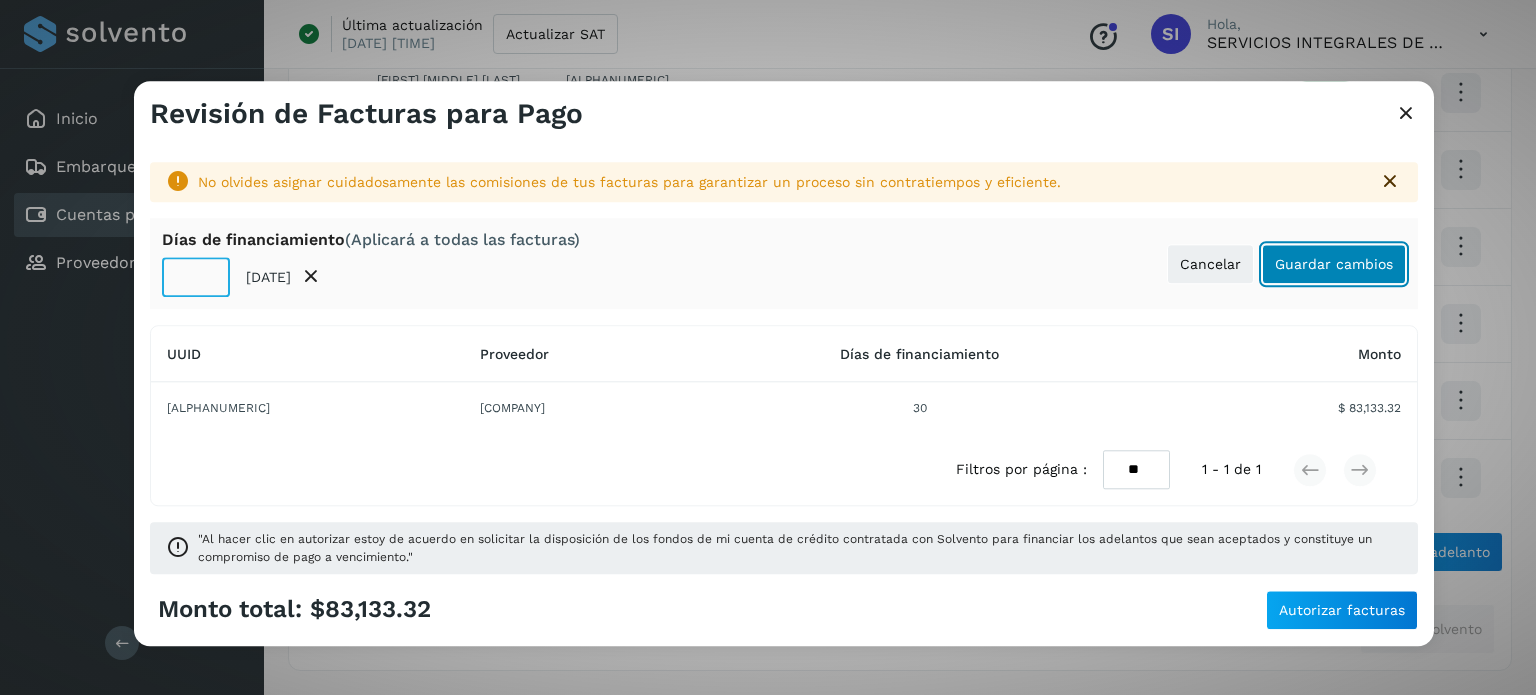 click on "Guardar cambios" 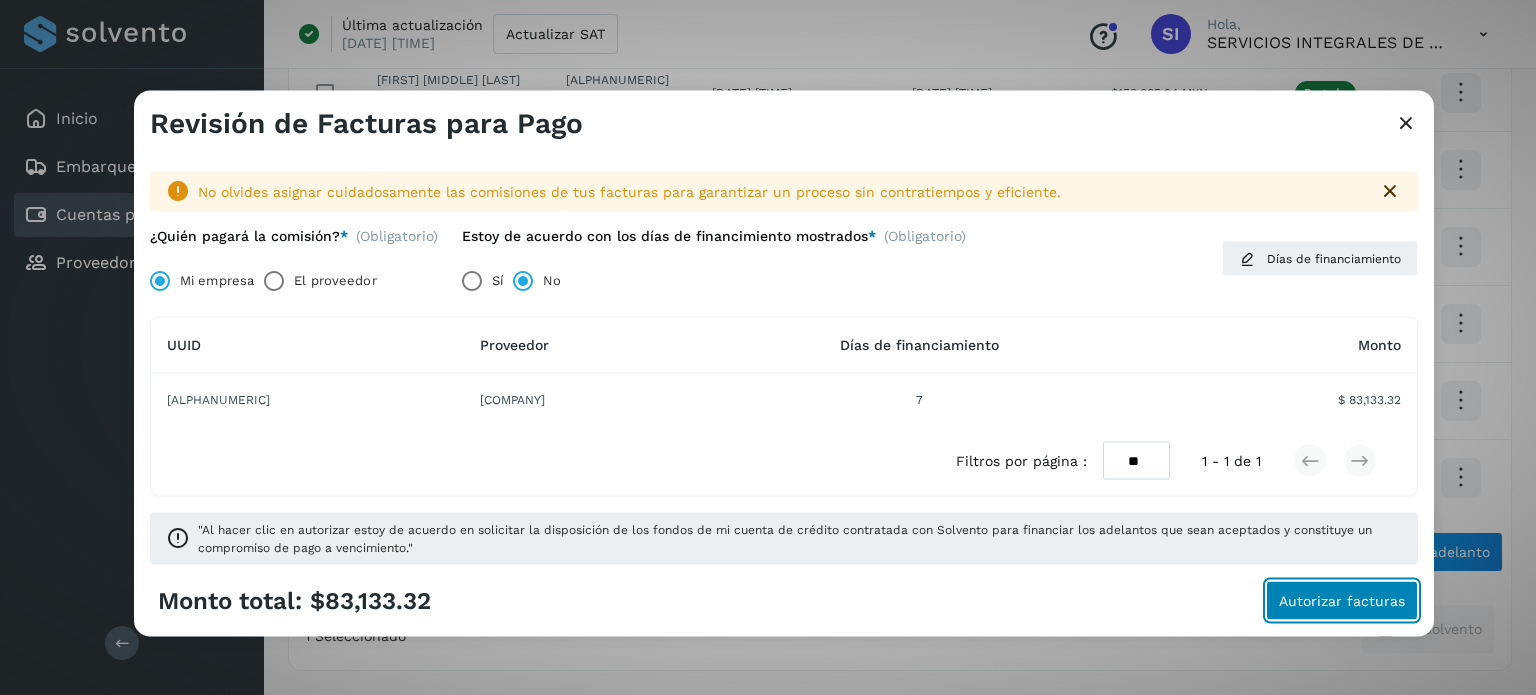 click on "Autorizar facturas" 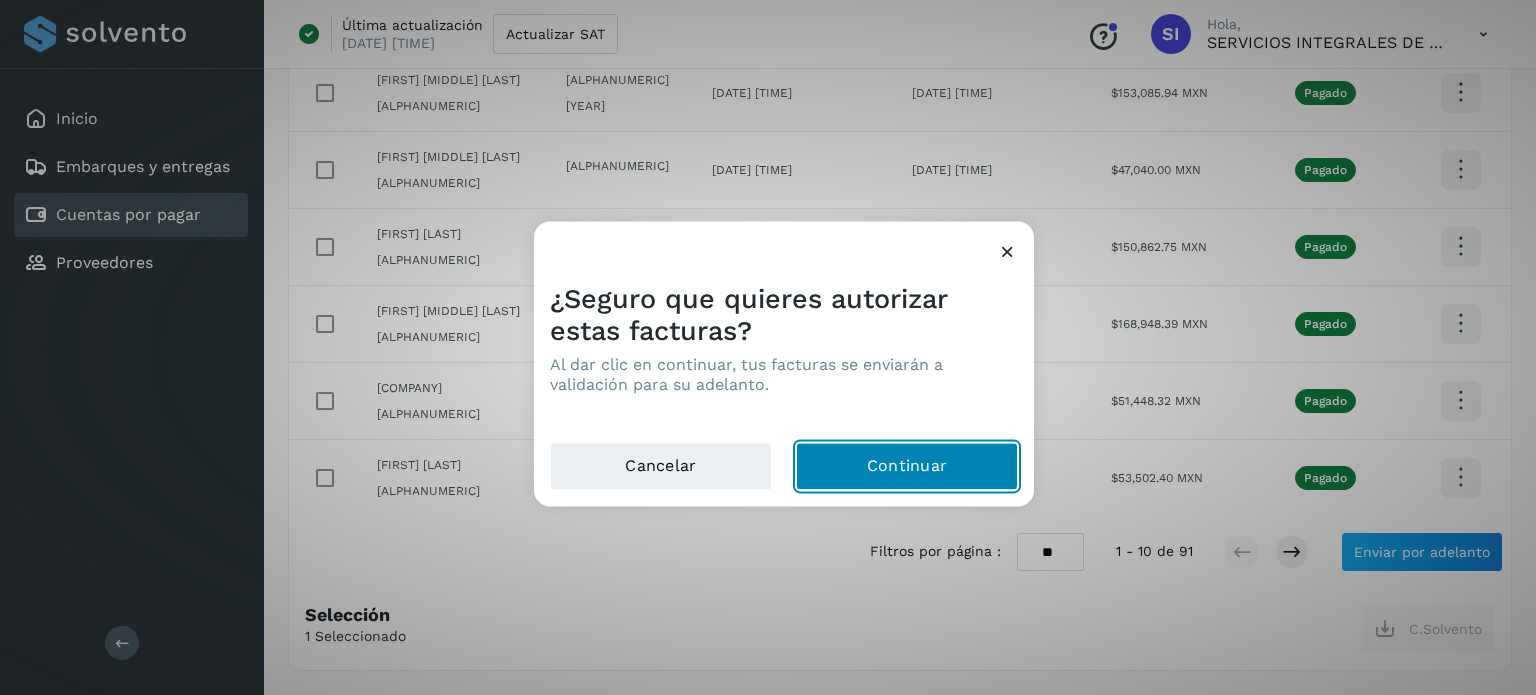 click on "Continuar" 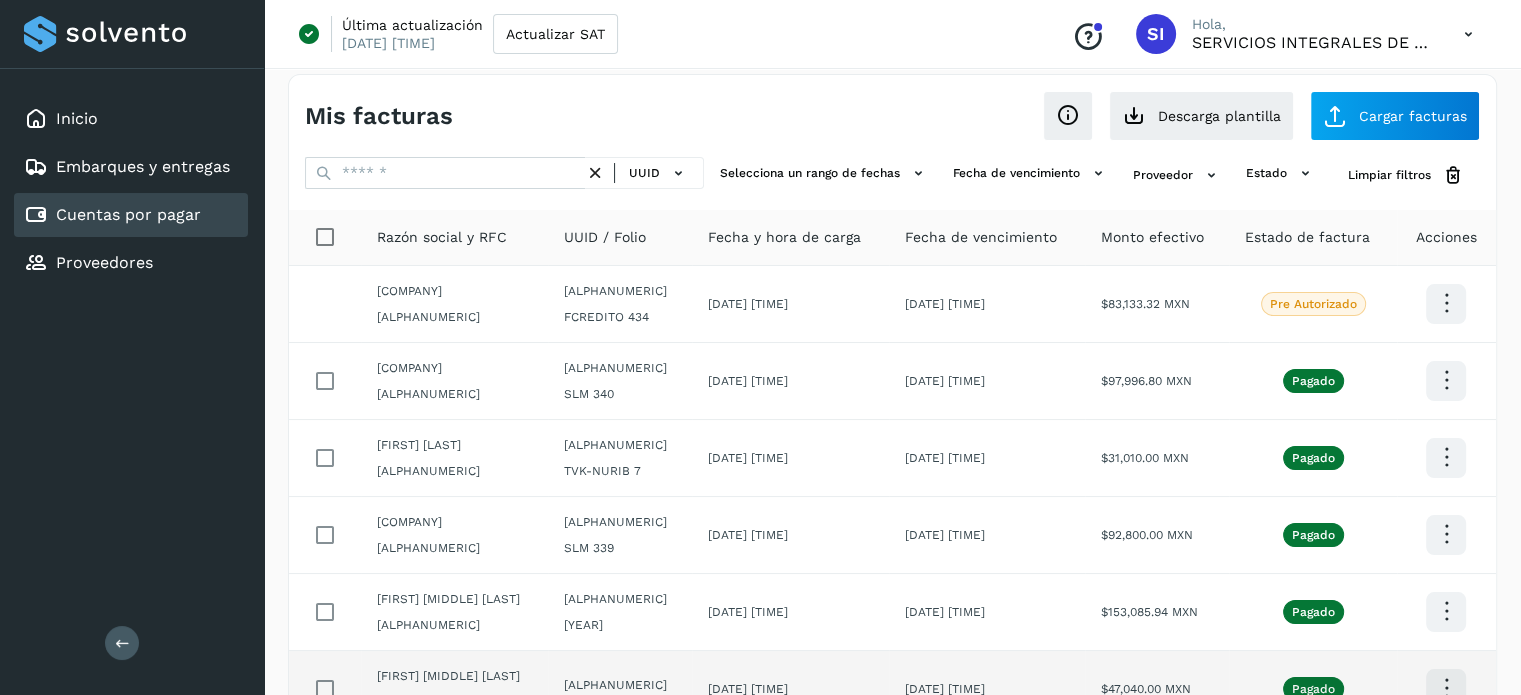 scroll, scrollTop: 0, scrollLeft: 0, axis: both 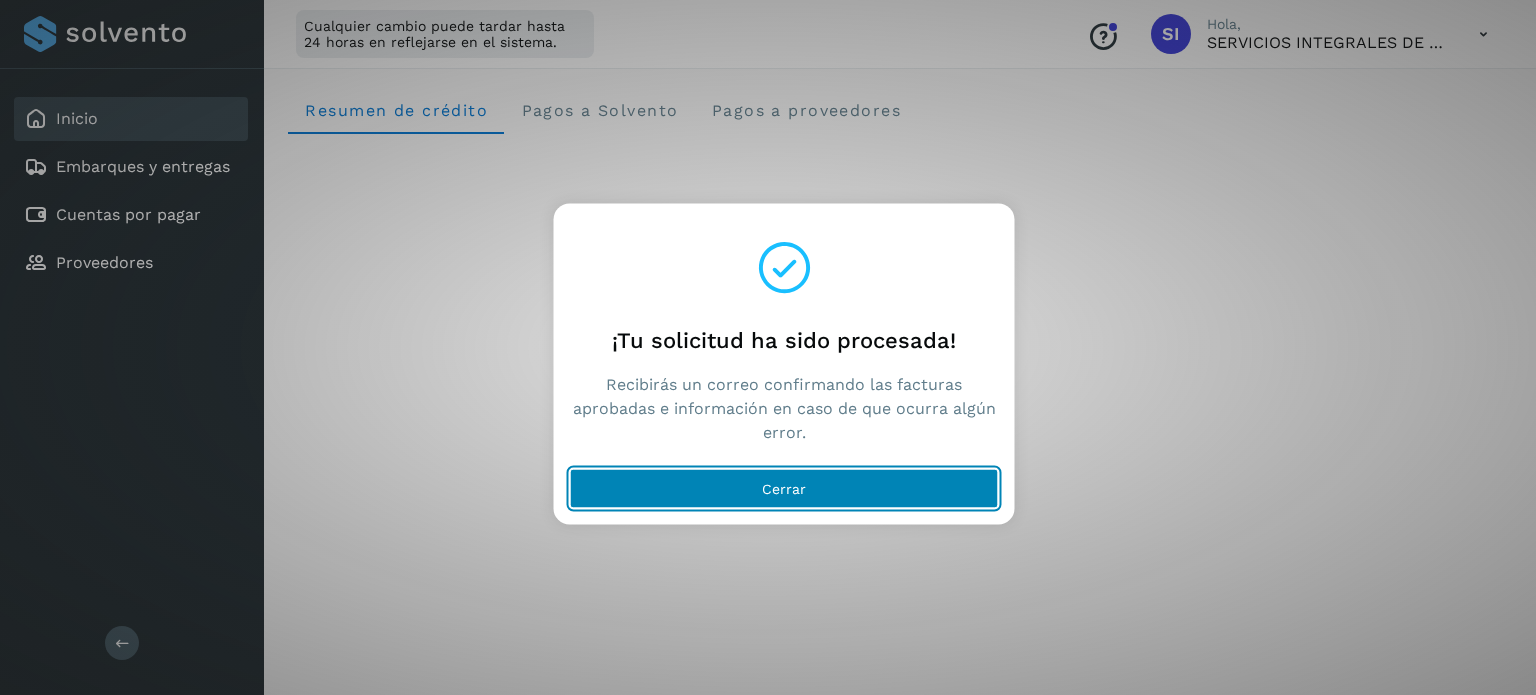 click on "Cerrar" 